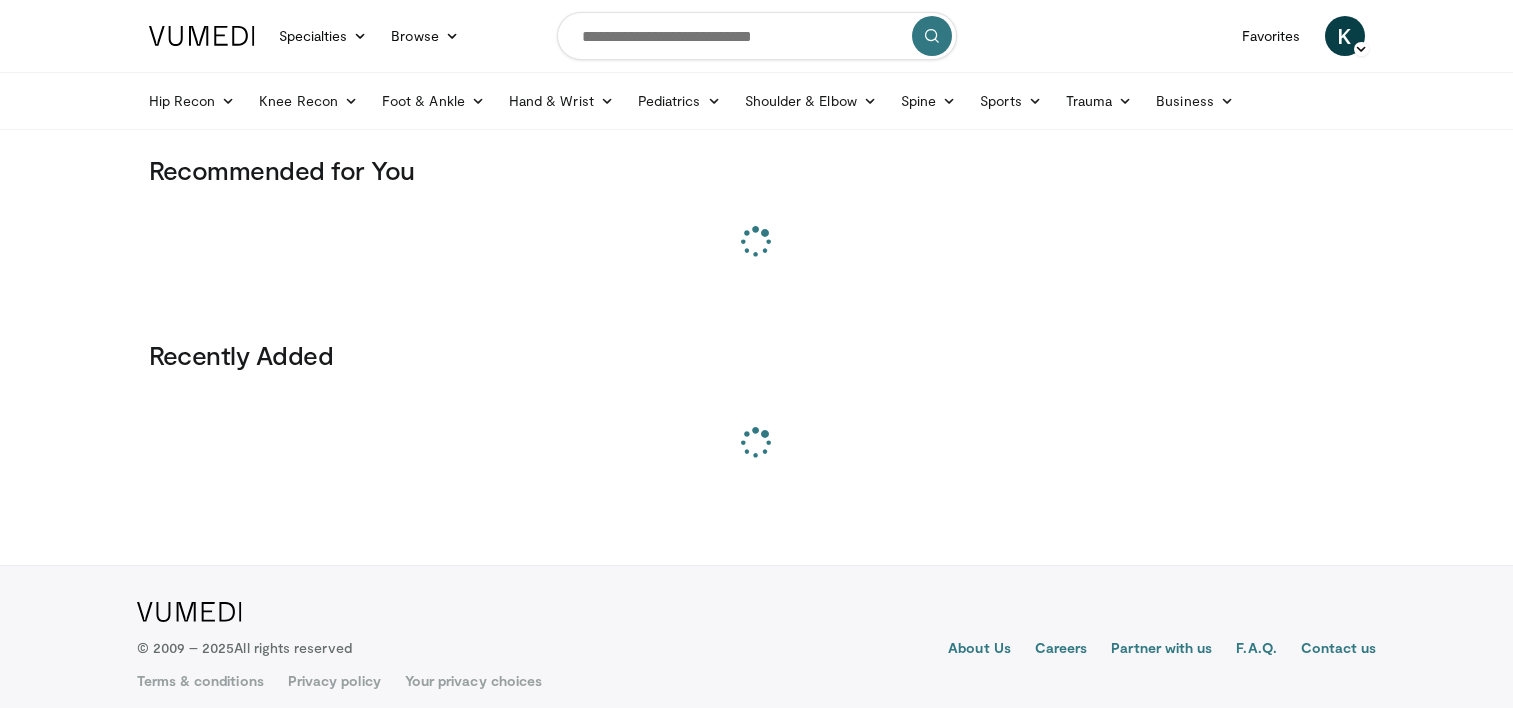 scroll, scrollTop: 0, scrollLeft: 0, axis: both 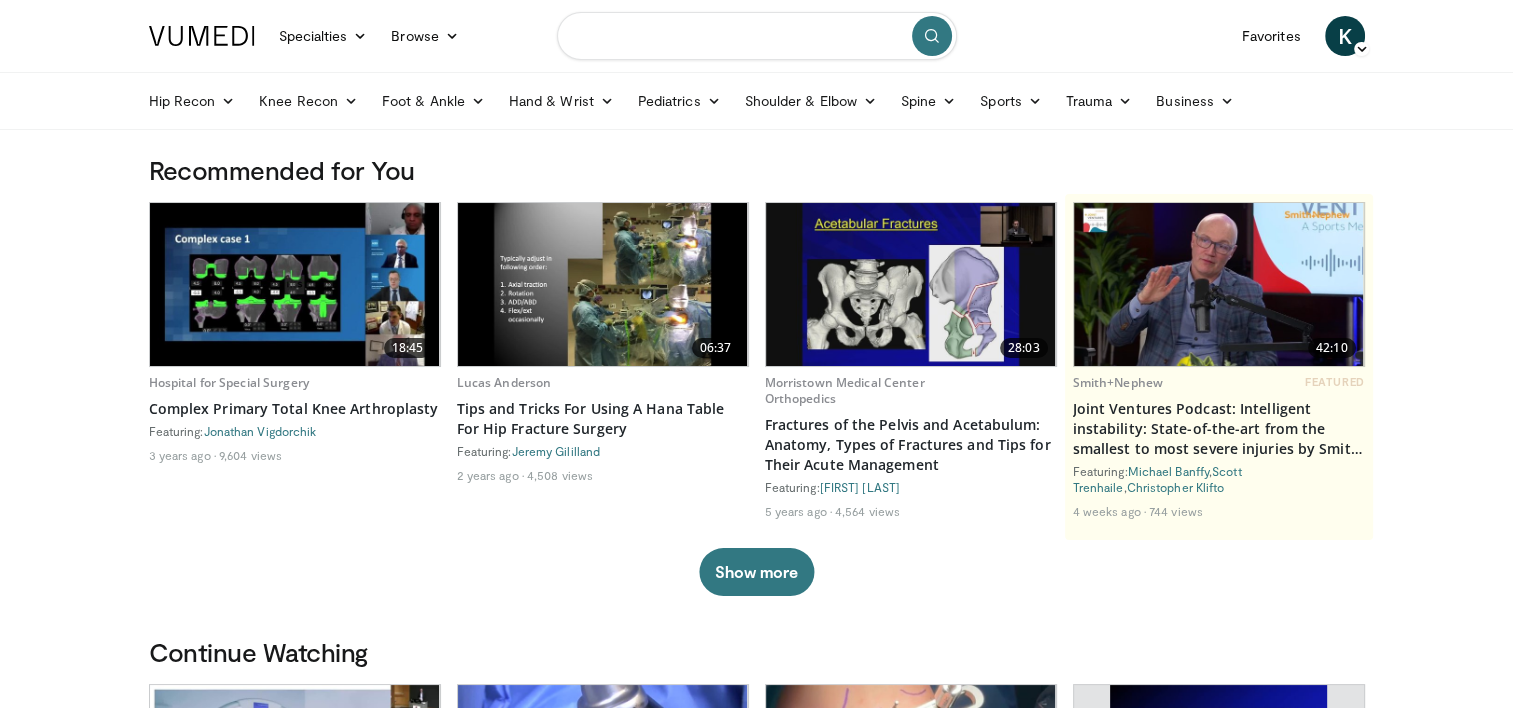 click at bounding box center (757, 36) 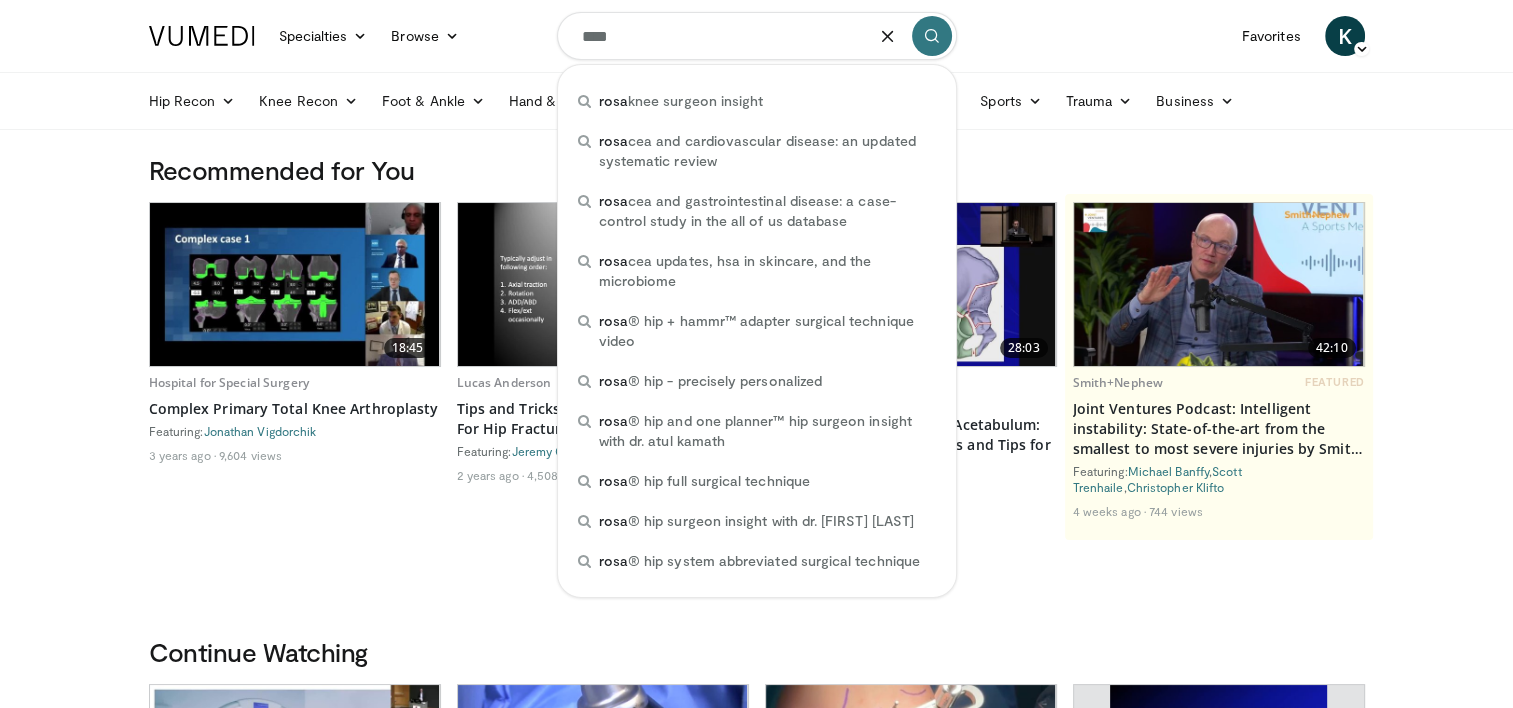 type on "****" 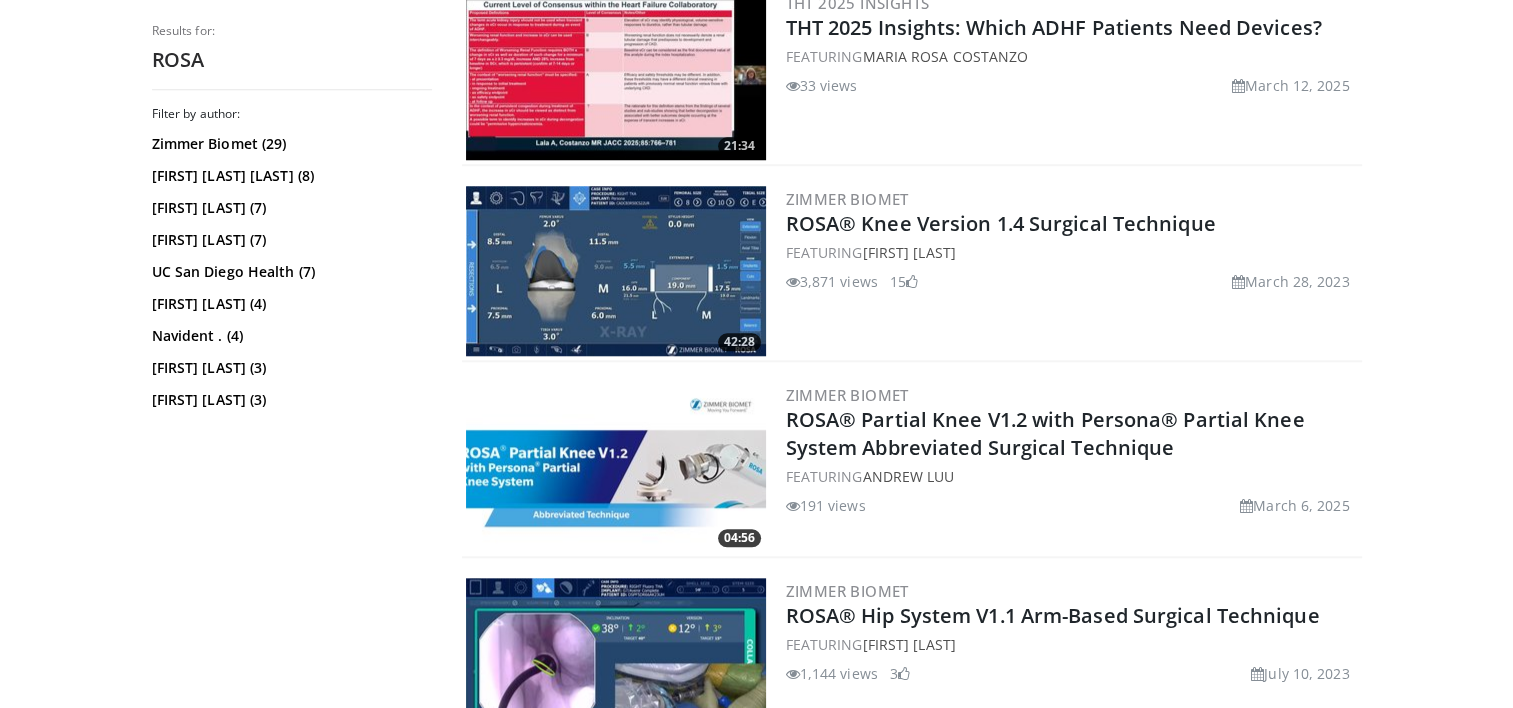scroll, scrollTop: 1804, scrollLeft: 0, axis: vertical 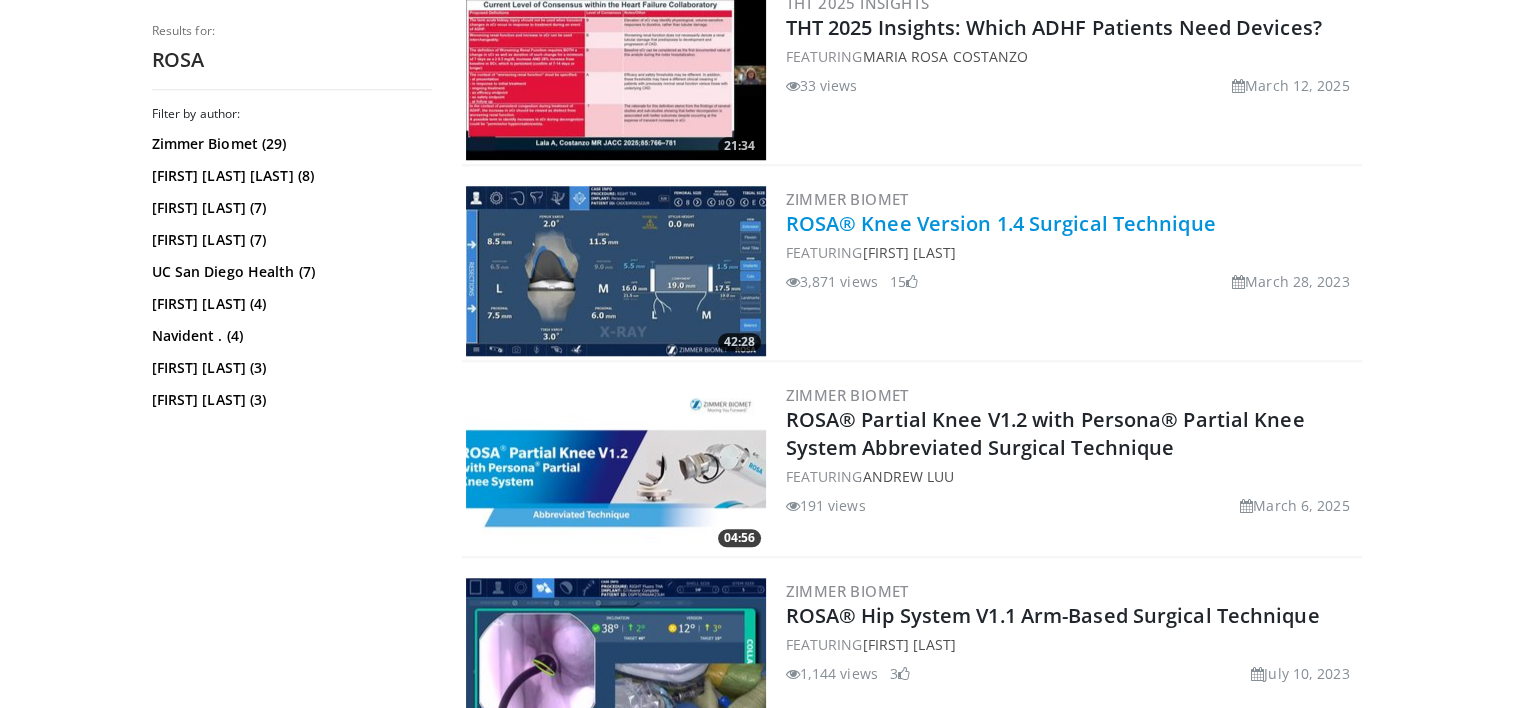 click on "ROSA® Knee Version 1.4 Surgical Technique" at bounding box center (1001, 223) 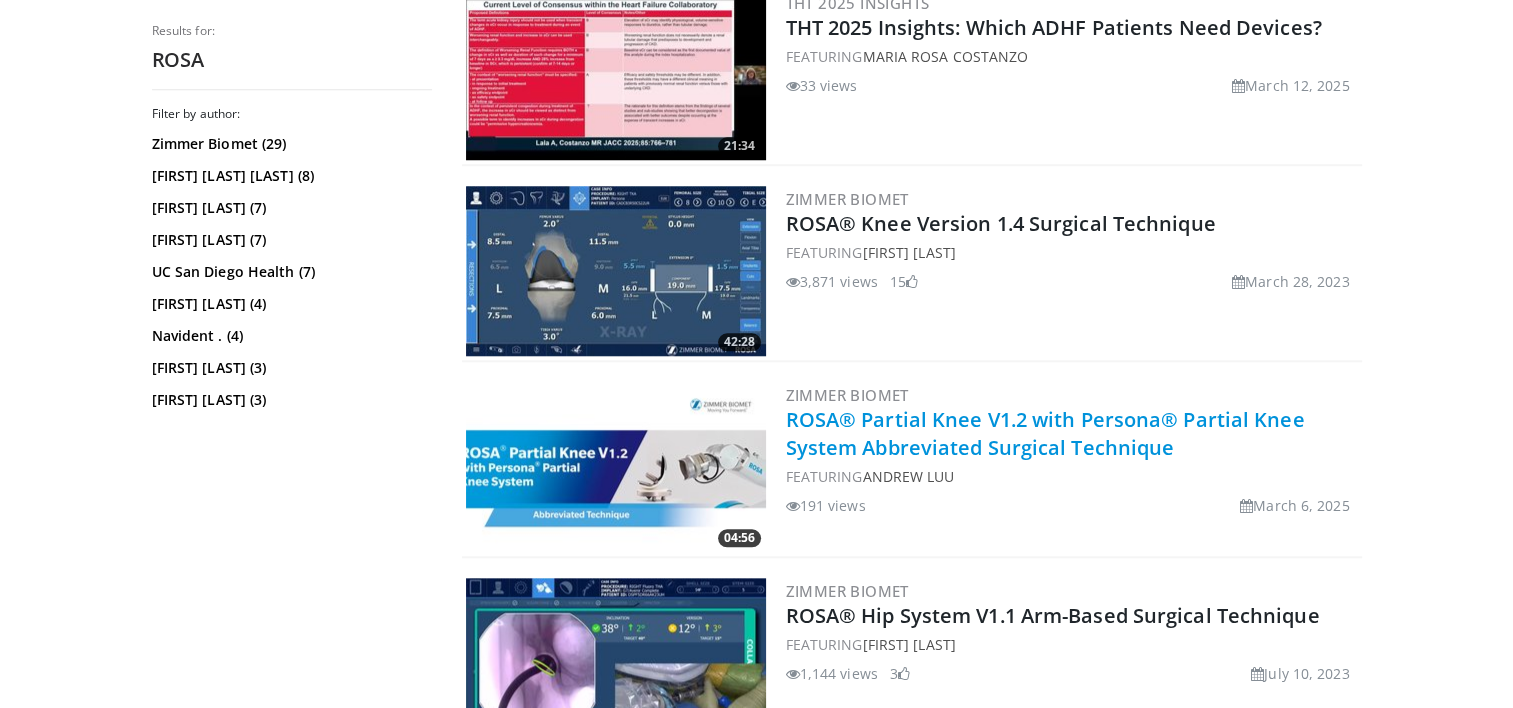 click on "ROSA® Partial Knee V1.2 with Persona® Partial Knee System Abbreviated Surgical Technique" at bounding box center (1045, 433) 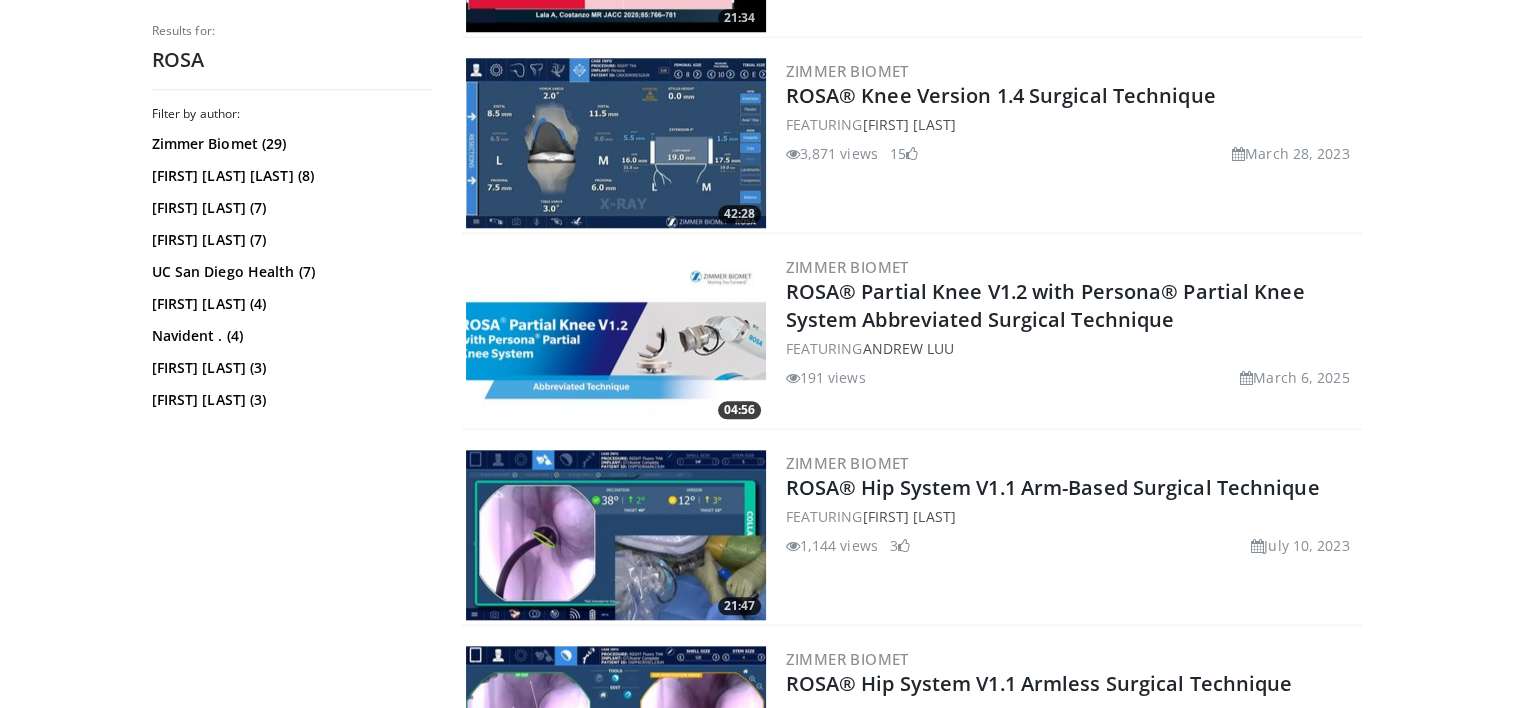 scroll, scrollTop: 1932, scrollLeft: 0, axis: vertical 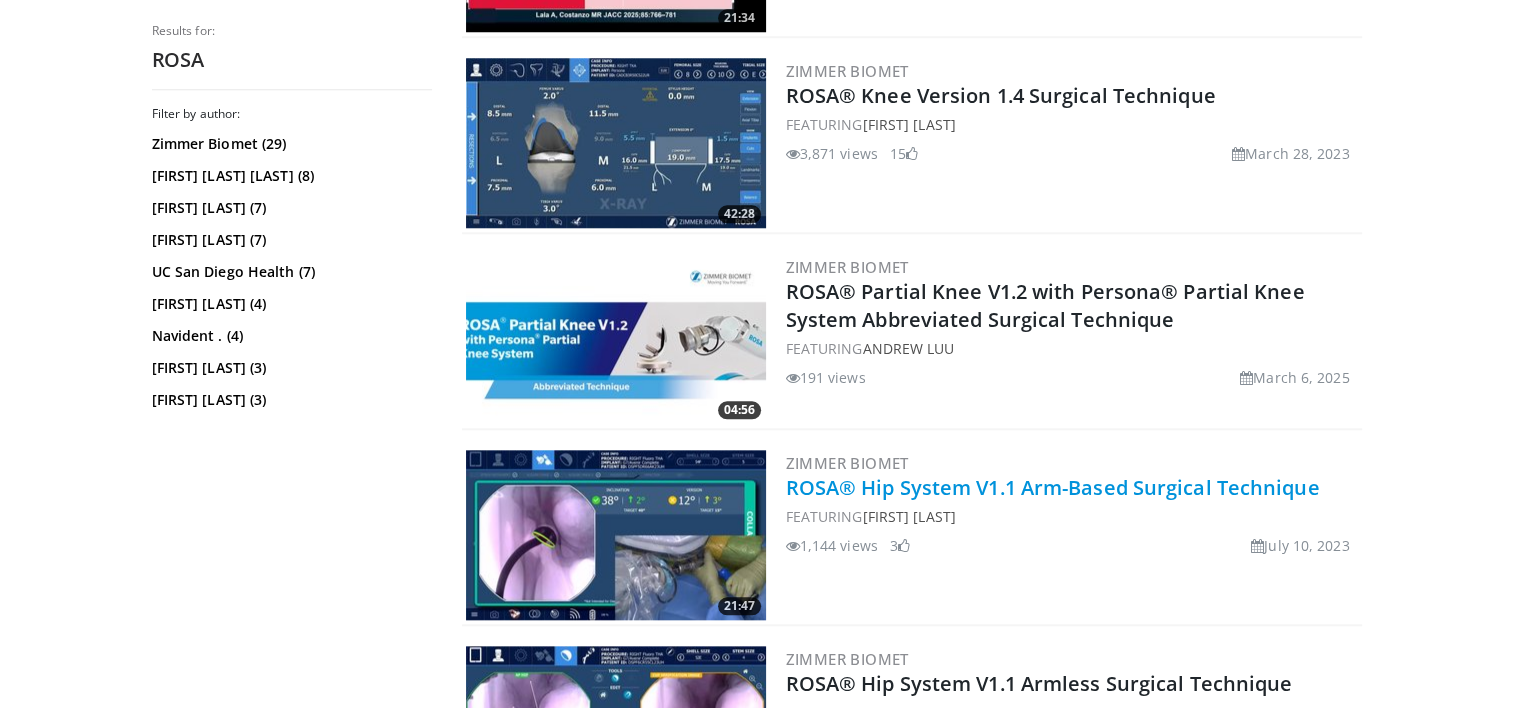 click on "ROSA® Hip System V1.1 Arm-Based Surgical Technique" at bounding box center (1053, 487) 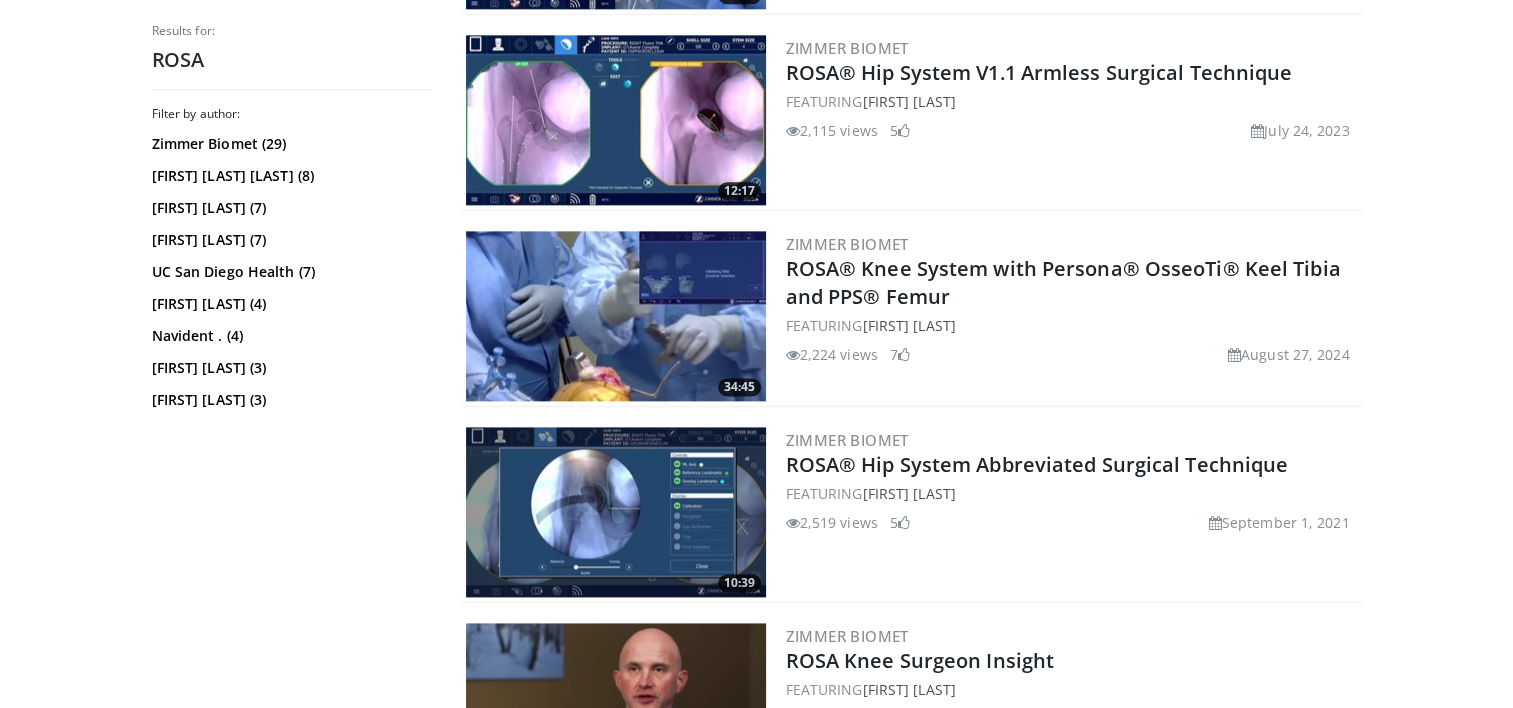 scroll, scrollTop: 2548, scrollLeft: 0, axis: vertical 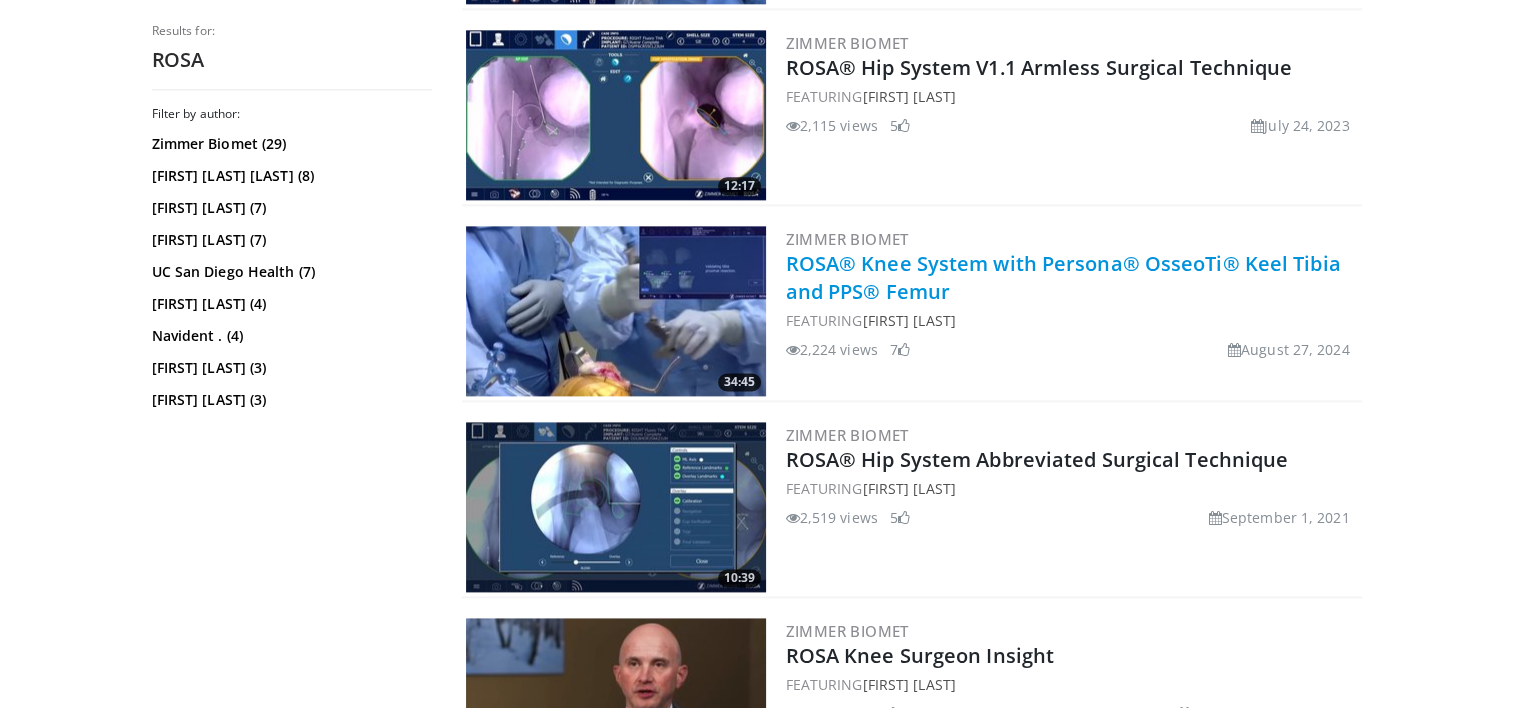 click on "ROSA® Knee System with Persona® OsseoTi® Keel Tibia and PPS® Femur" at bounding box center (1063, 277) 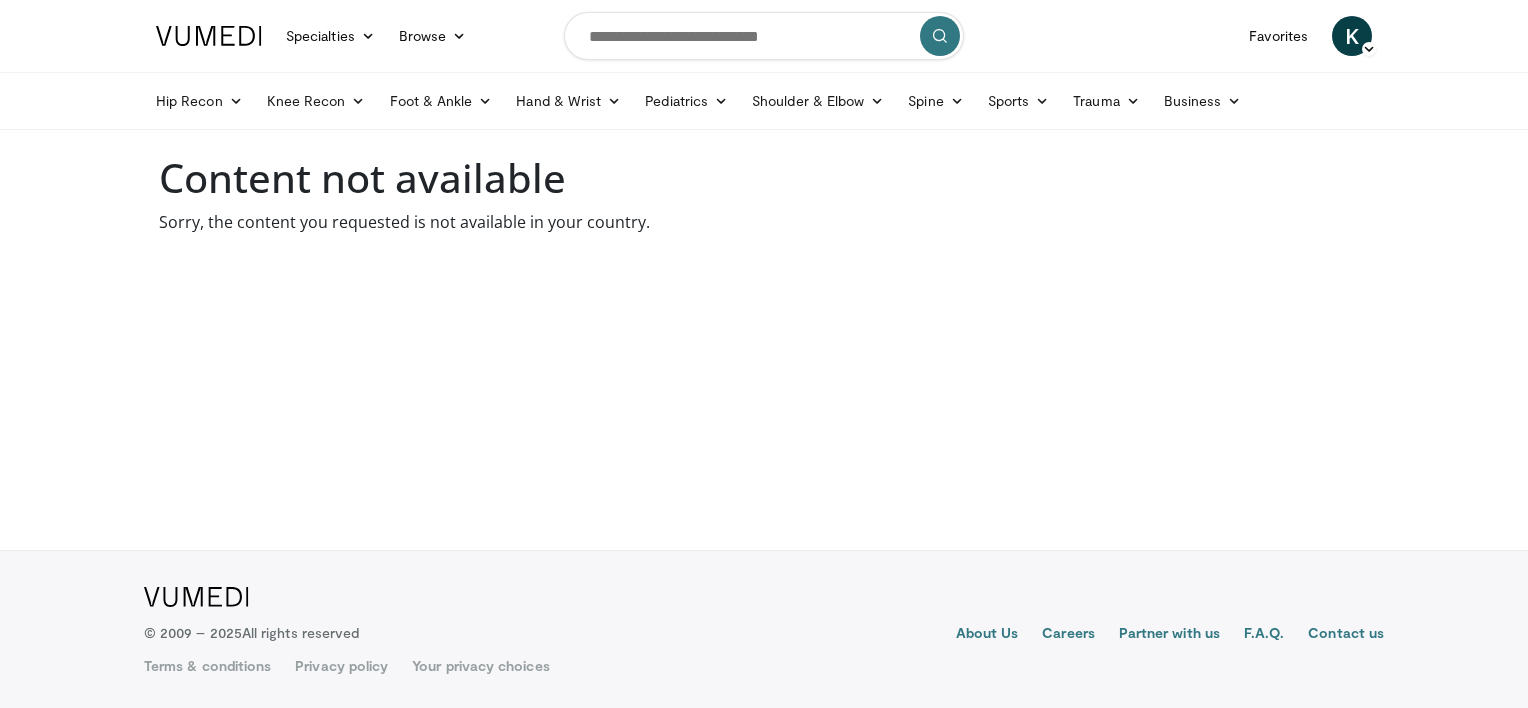 scroll, scrollTop: 0, scrollLeft: 0, axis: both 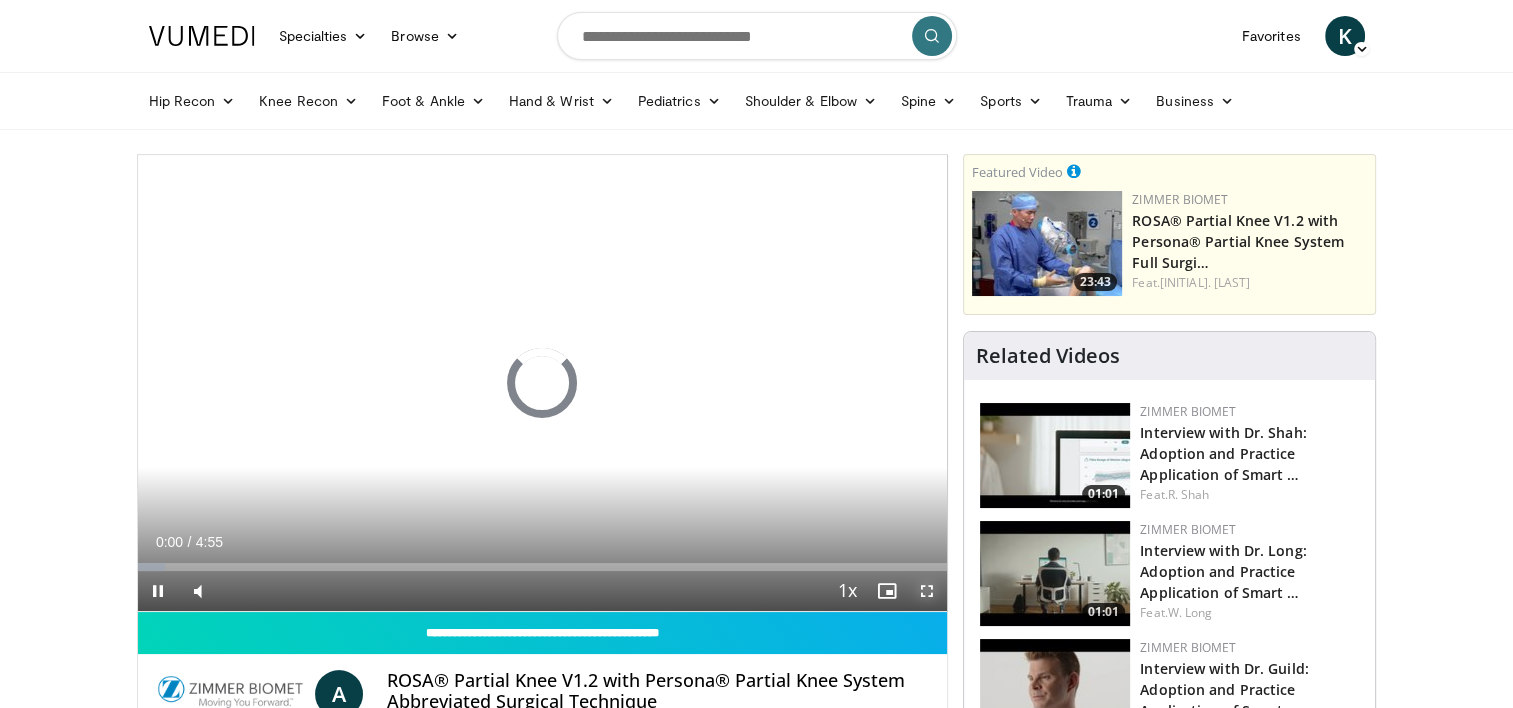 click at bounding box center (927, 591) 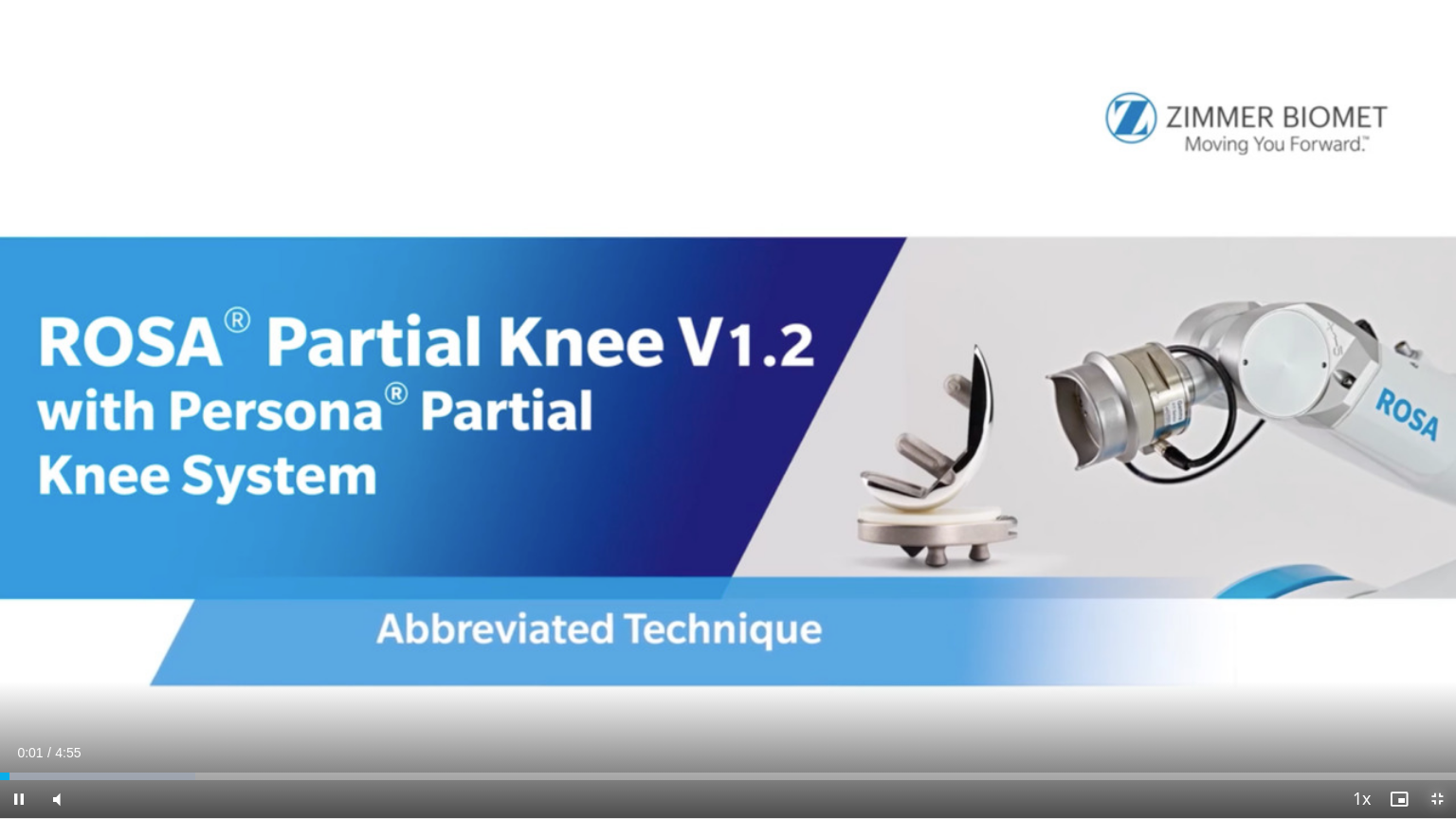 click at bounding box center (1437, 799) 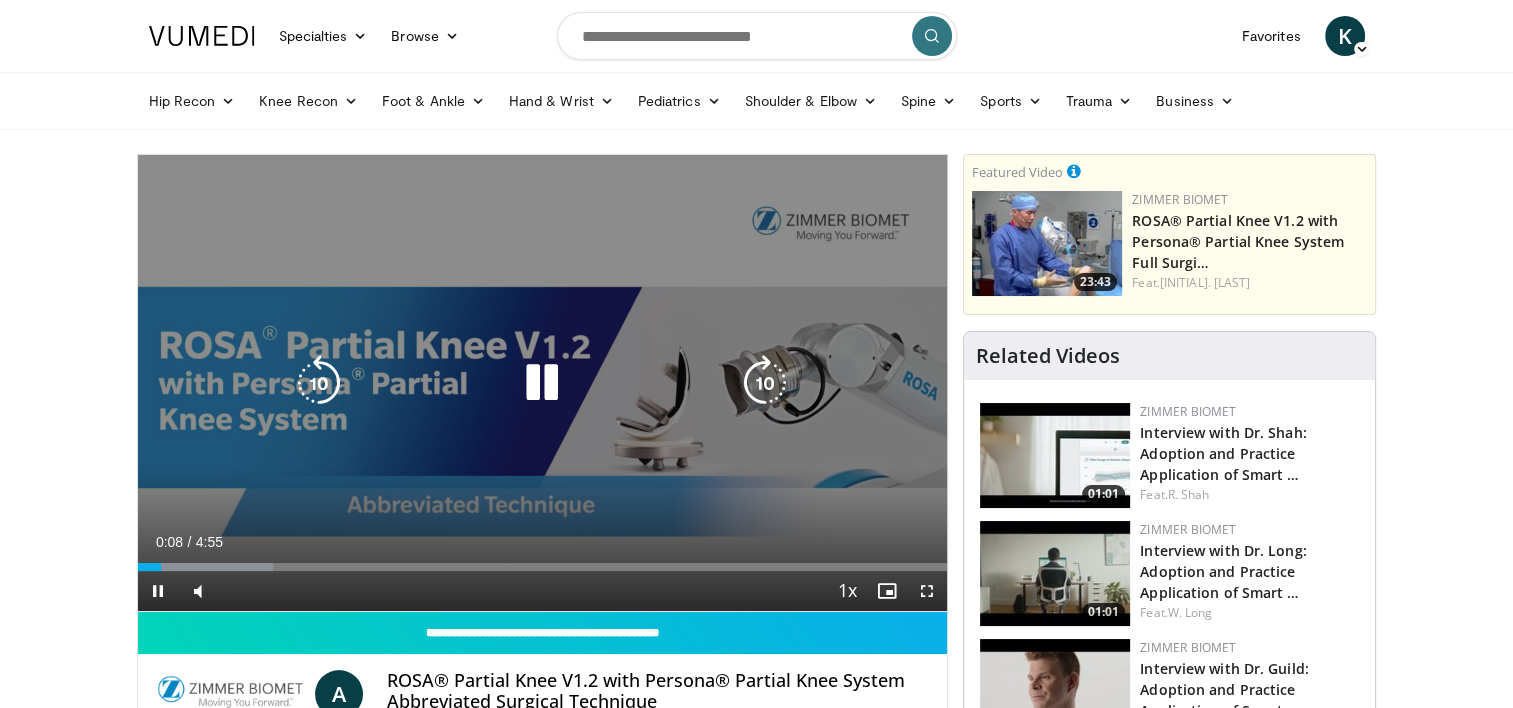 click on "10 seconds
Tap to unmute" at bounding box center (543, 383) 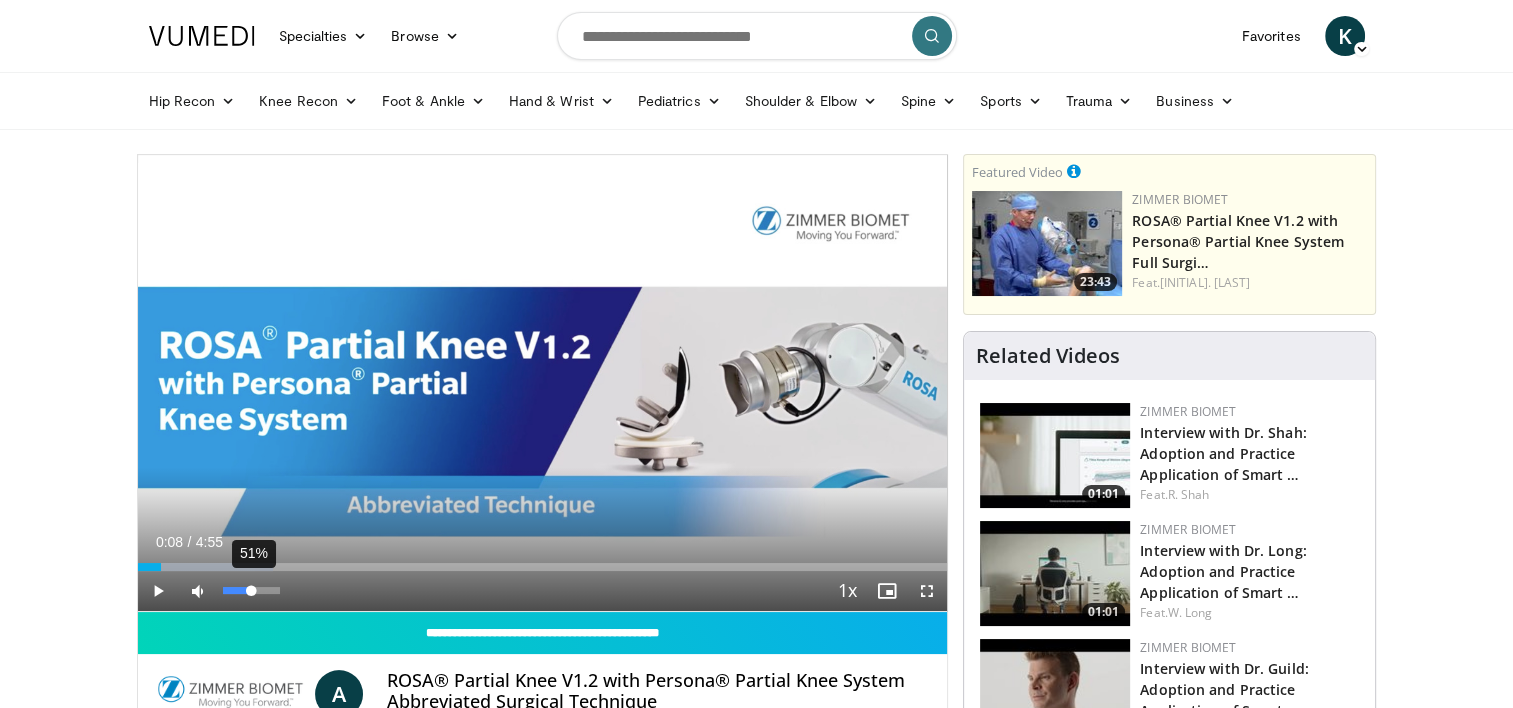 click on "51%" at bounding box center [251, 590] 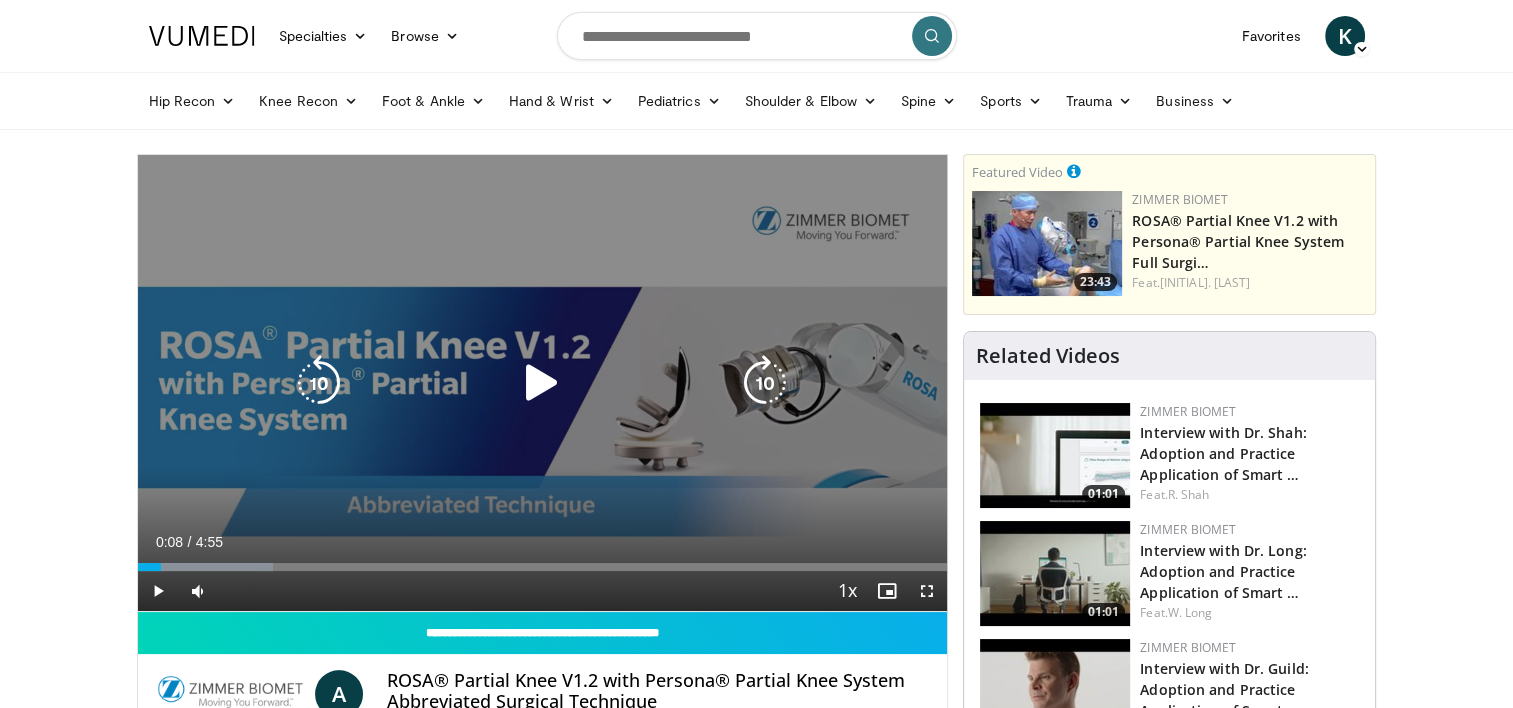 click at bounding box center [542, 383] 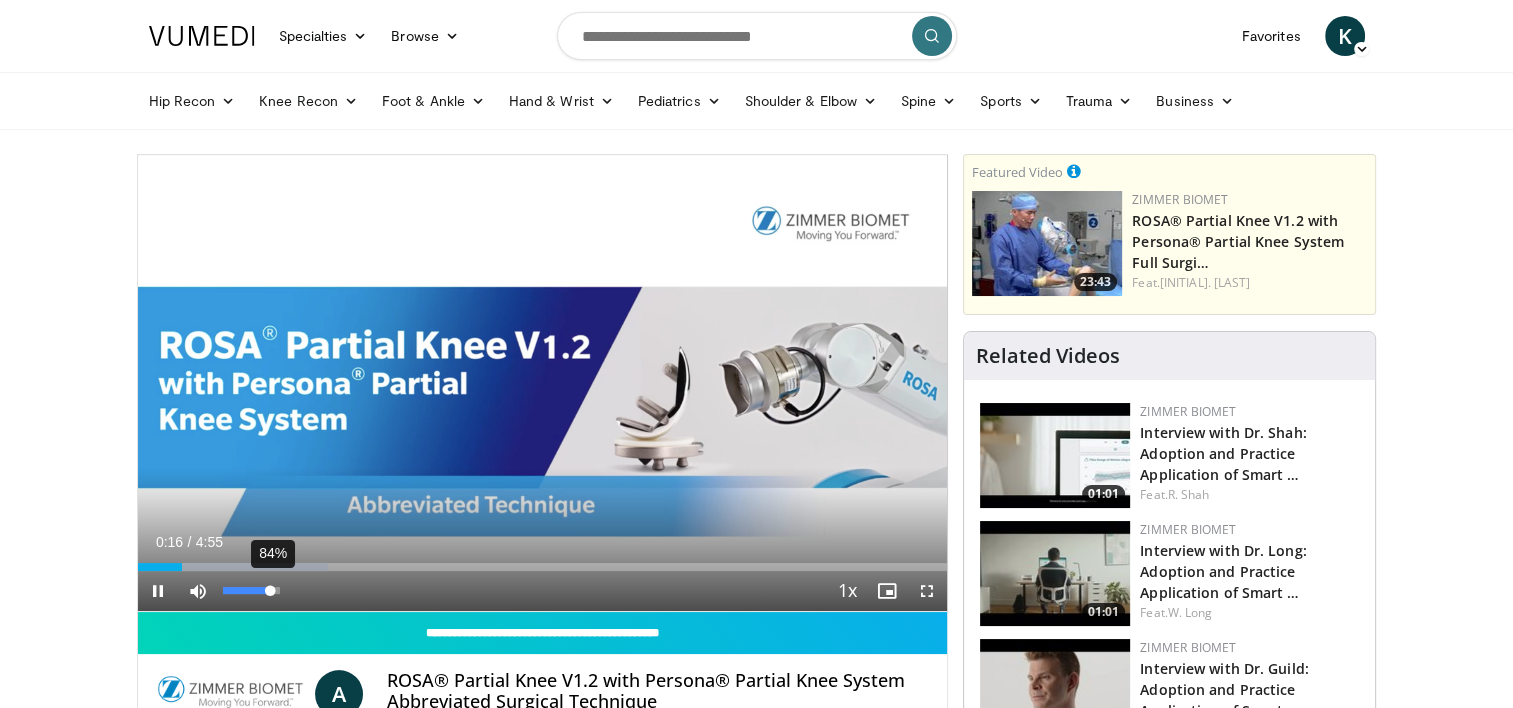 click on "84%" at bounding box center [251, 590] 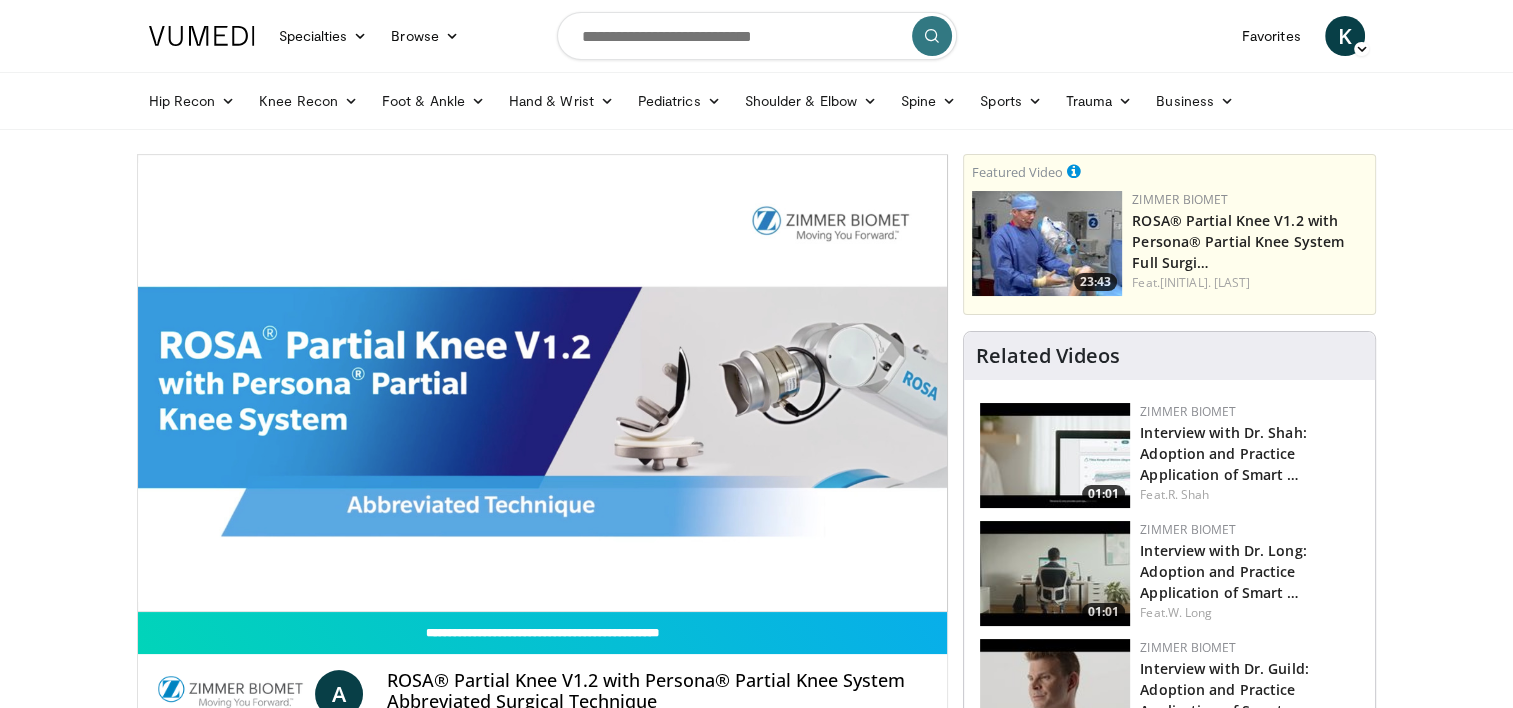 click on "Specialties
Adult & Family Medicine
Allergy, Asthma, Immunology
Anesthesiology
Cardiology
Dental
Dermatology
Endocrinology
Gastroenterology & Hepatology
General Surgery
Hematology & Oncology
Infectious Disease
Nephrology
Neurology
Neurosurgery
Obstetrics & Gynecology
Ophthalmology
Oral Maxillofacial
Orthopaedics
Otolaryngology
Pediatrics
Plastic Surgery
Podiatry
Psychiatry
Pulmonology
Radiation Oncology
Radiology
Rheumatology
Urology" at bounding box center [756, 1509] 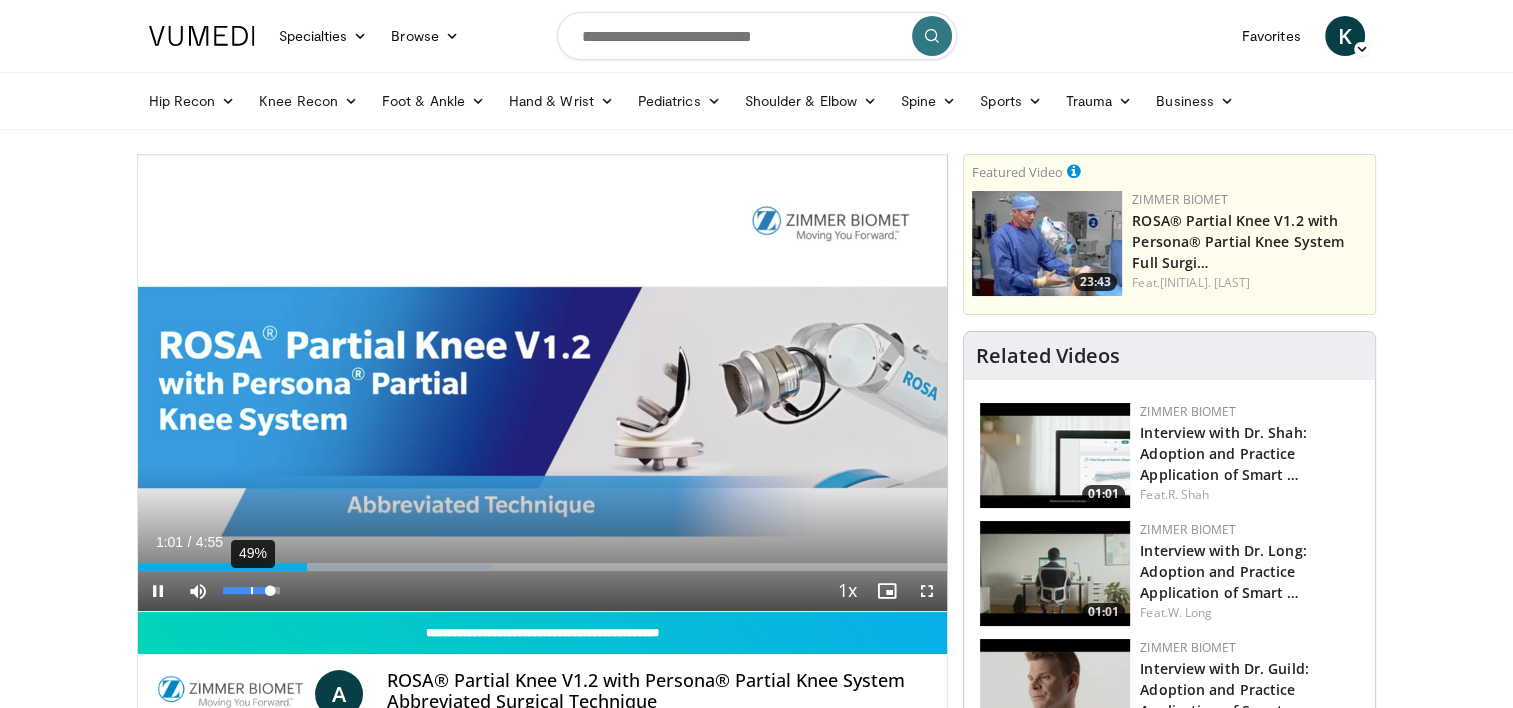 click on "**********" at bounding box center (543, 383) 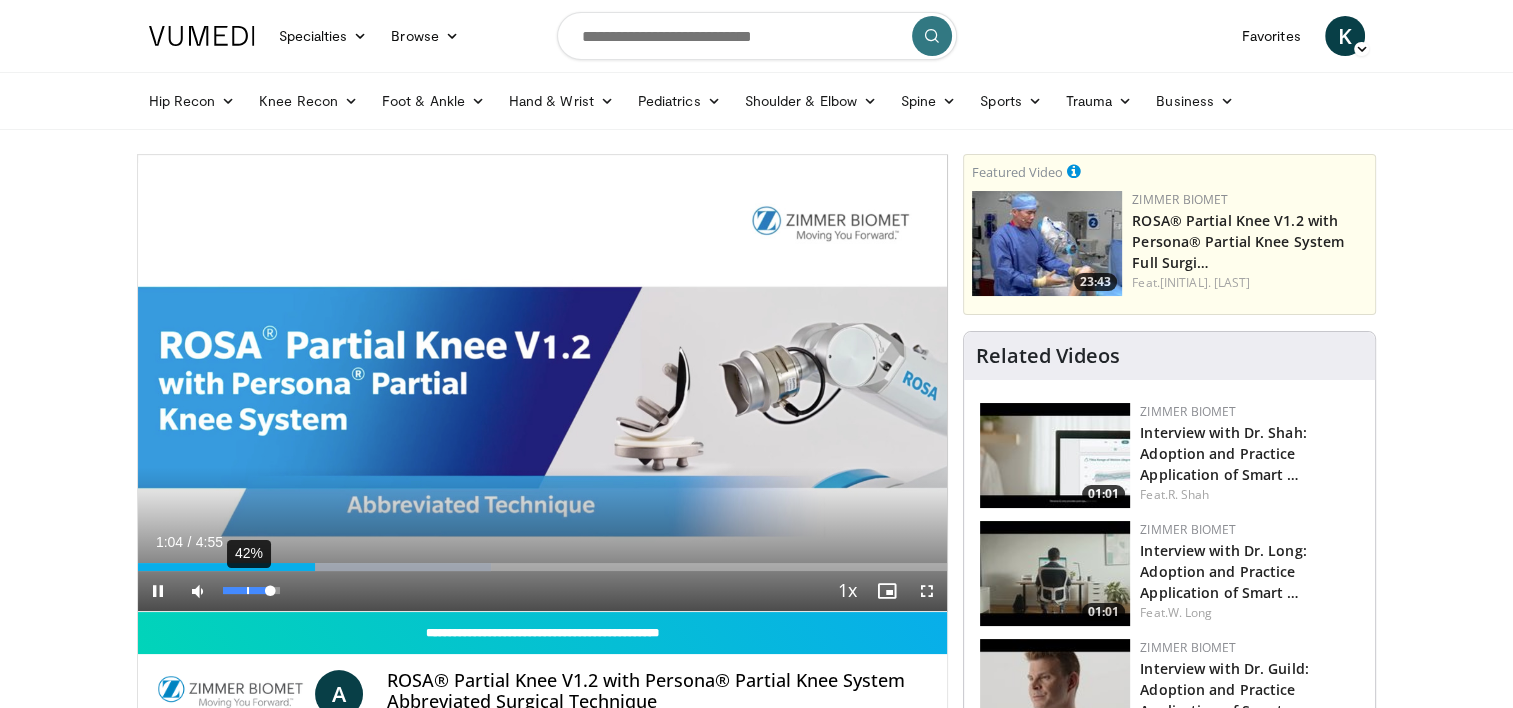 click on "42%" at bounding box center (251, 590) 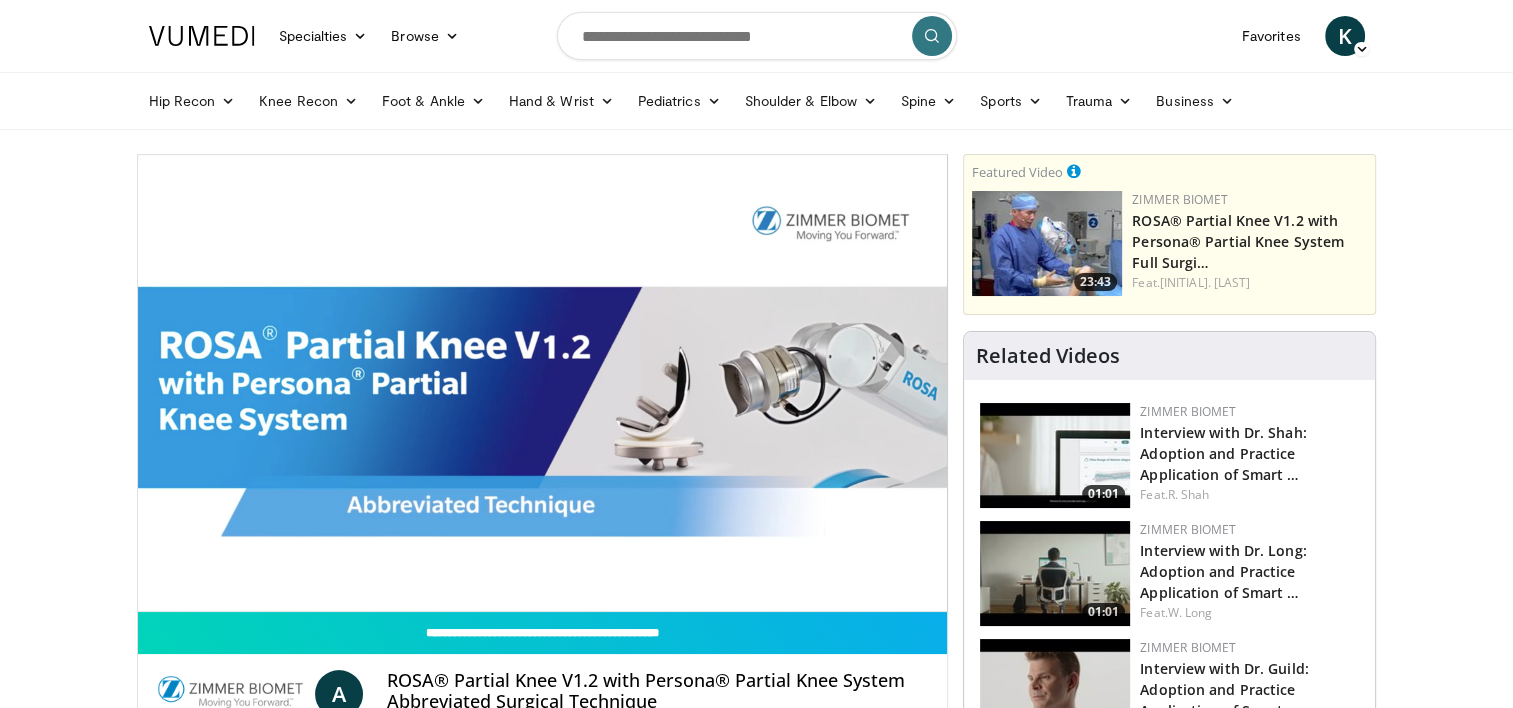 click on "**********" at bounding box center (543, 383) 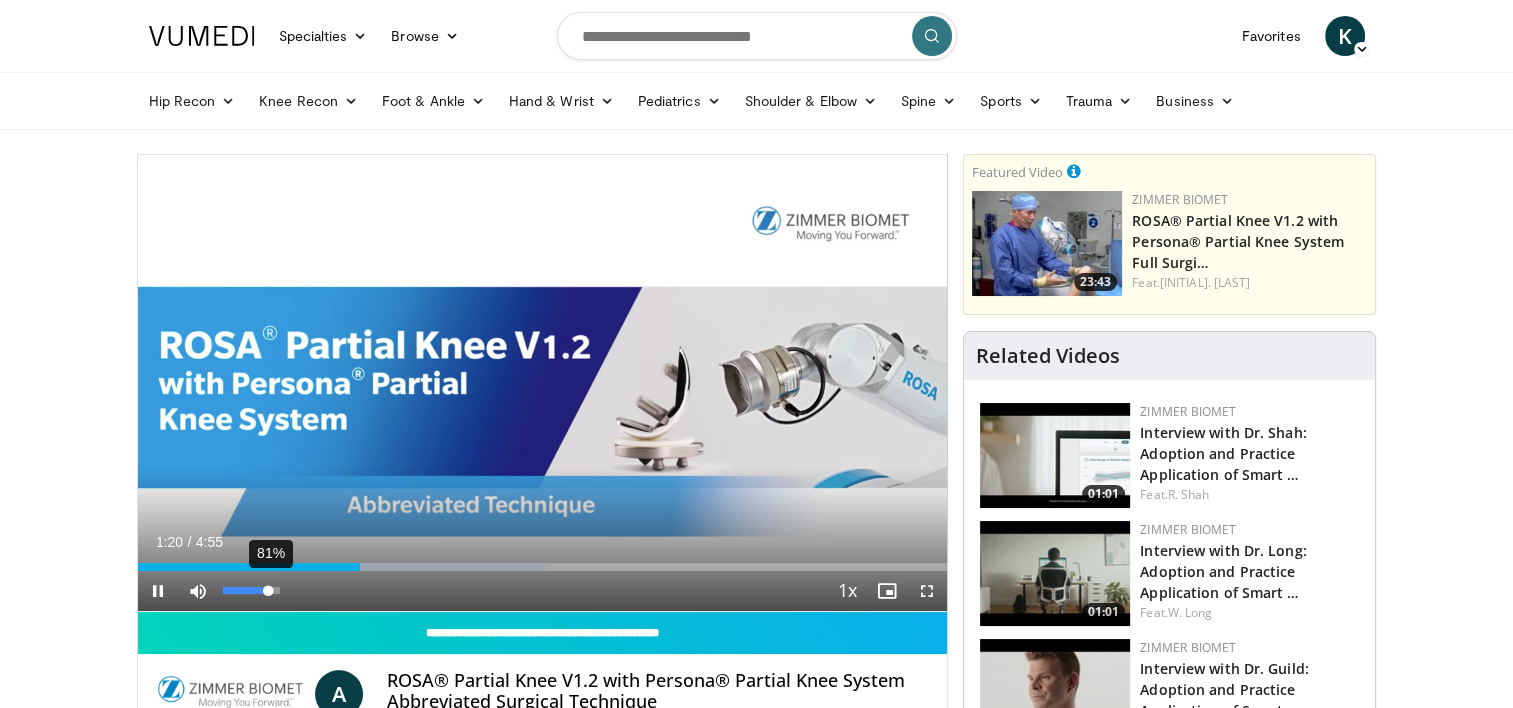 click on "81%" at bounding box center (251, 590) 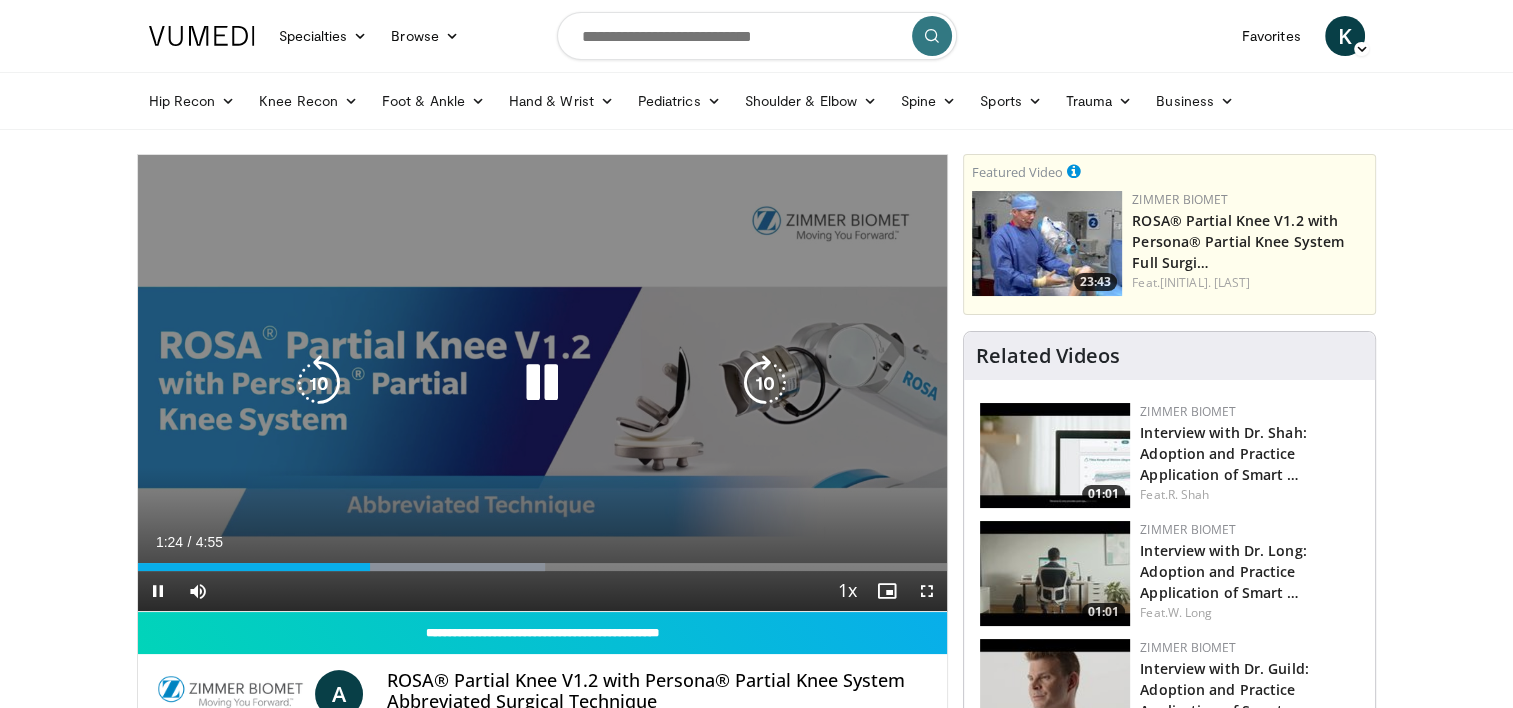 click at bounding box center (542, 383) 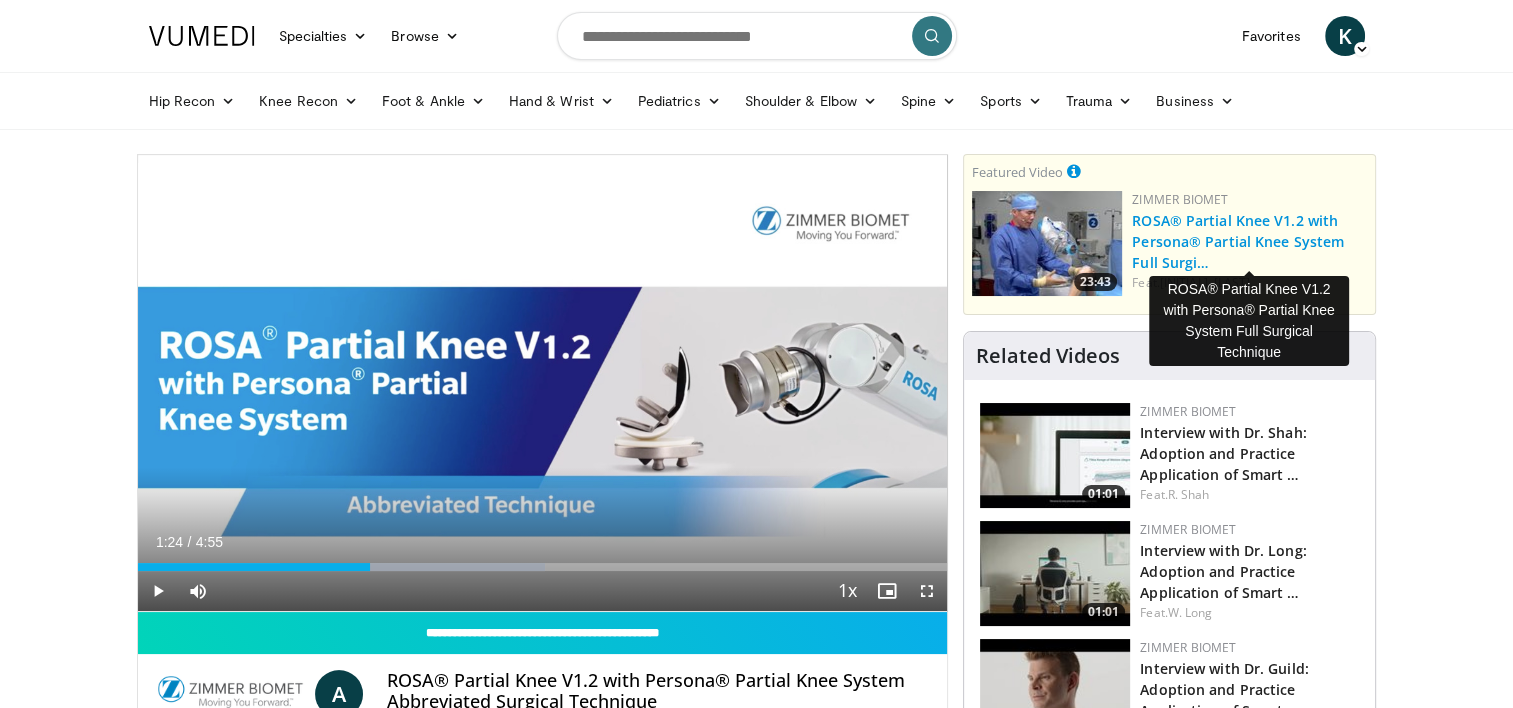 click on "ROSA® Partial Knee V1.2 with Persona® Partial Knee System Full Surgi…" at bounding box center (1238, 241) 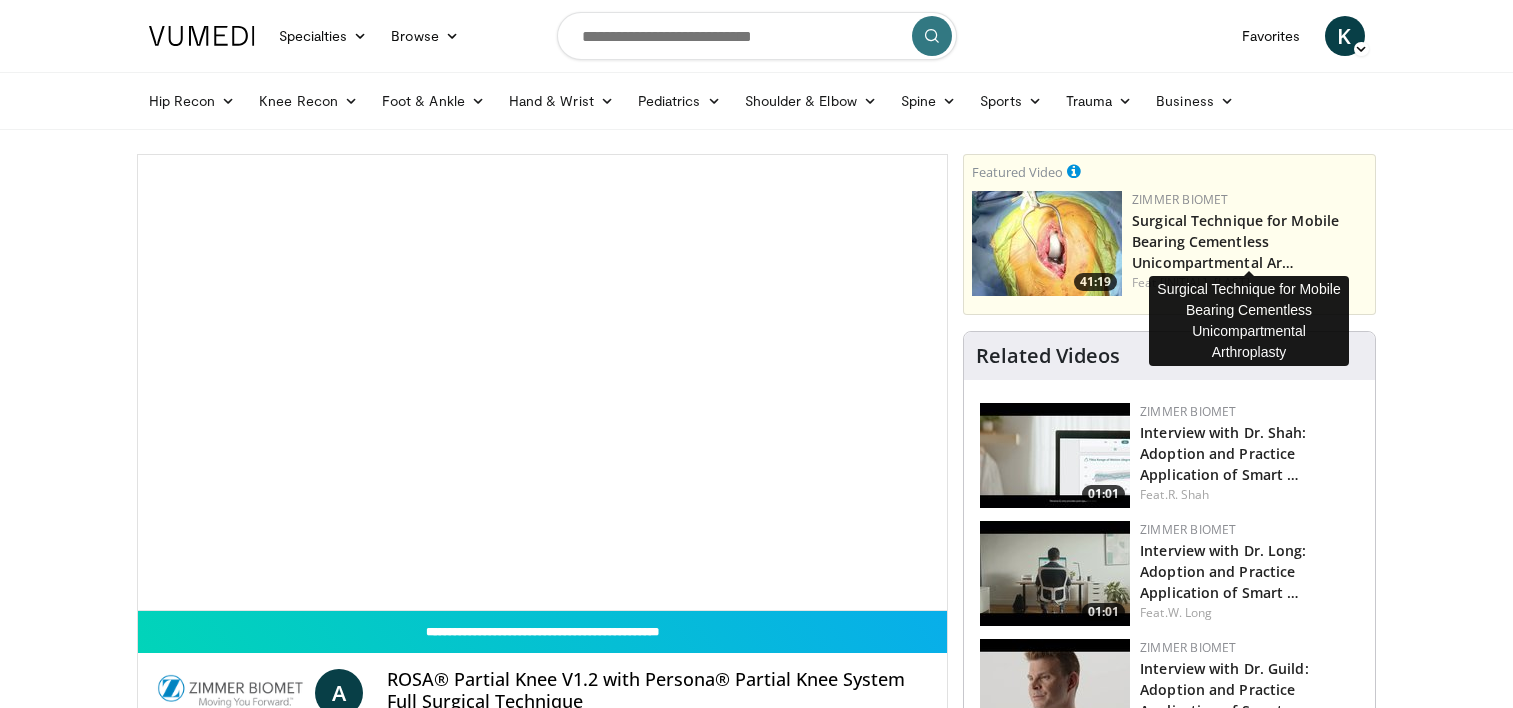 scroll, scrollTop: 0, scrollLeft: 0, axis: both 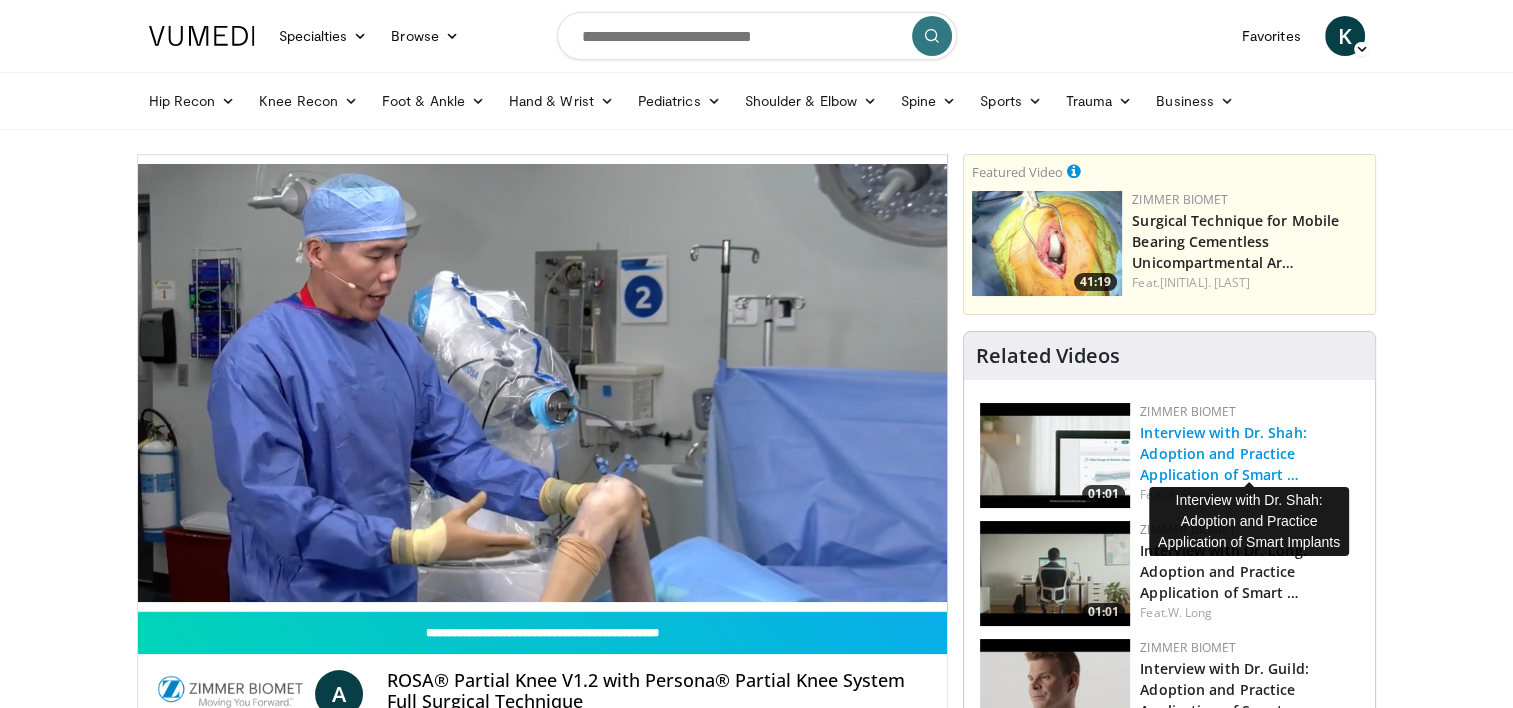 click on "Interview with Dr. Shah: Adoption and Practice Application of Smart …" at bounding box center [1223, 453] 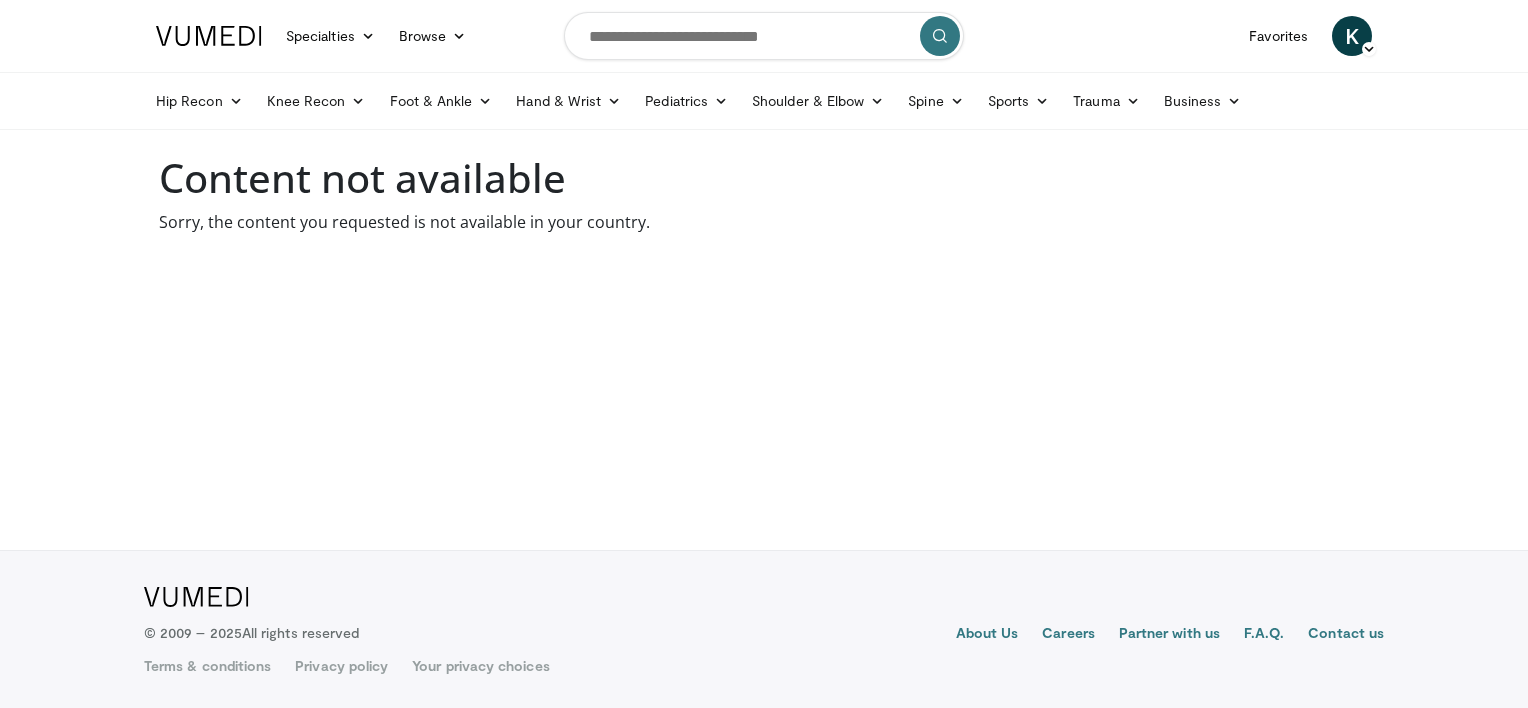 scroll, scrollTop: 0, scrollLeft: 0, axis: both 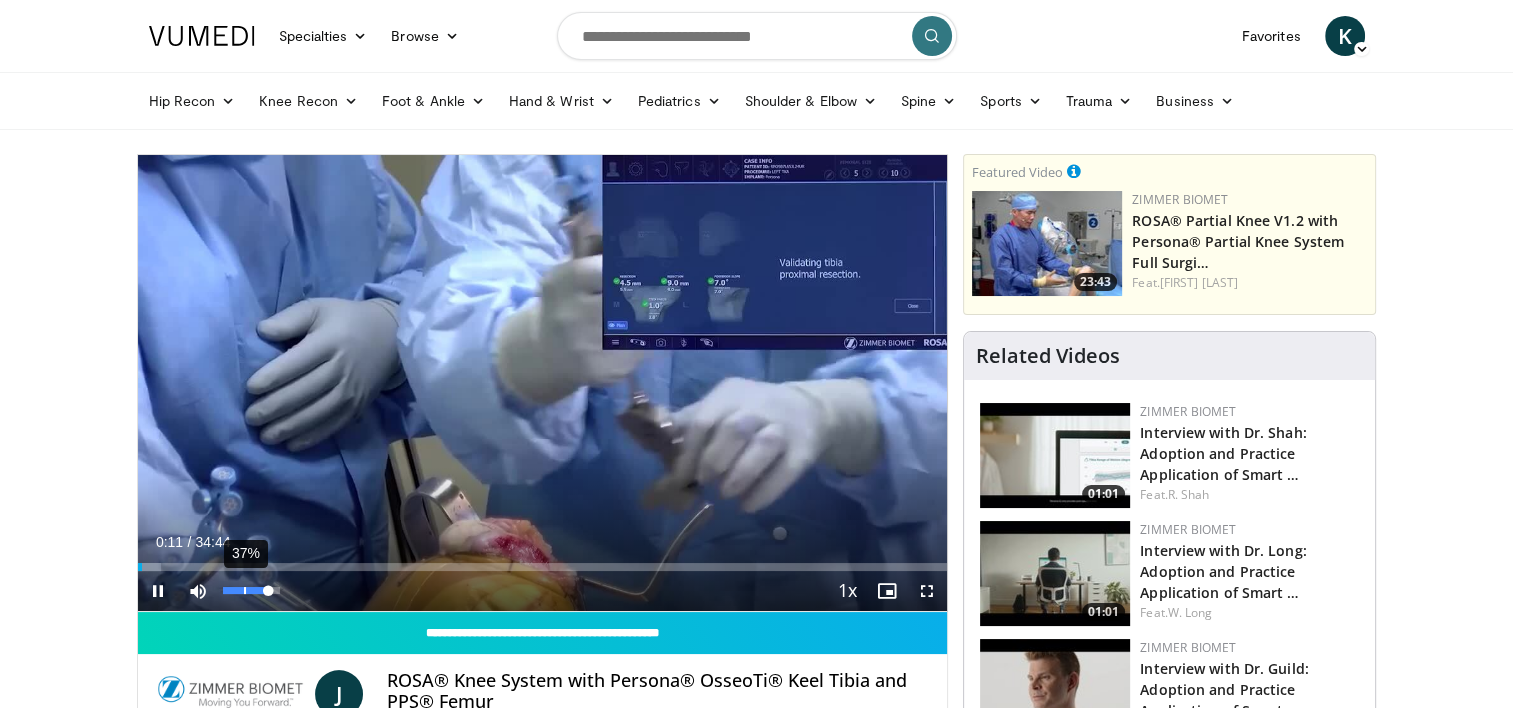click on "37%" at bounding box center [251, 590] 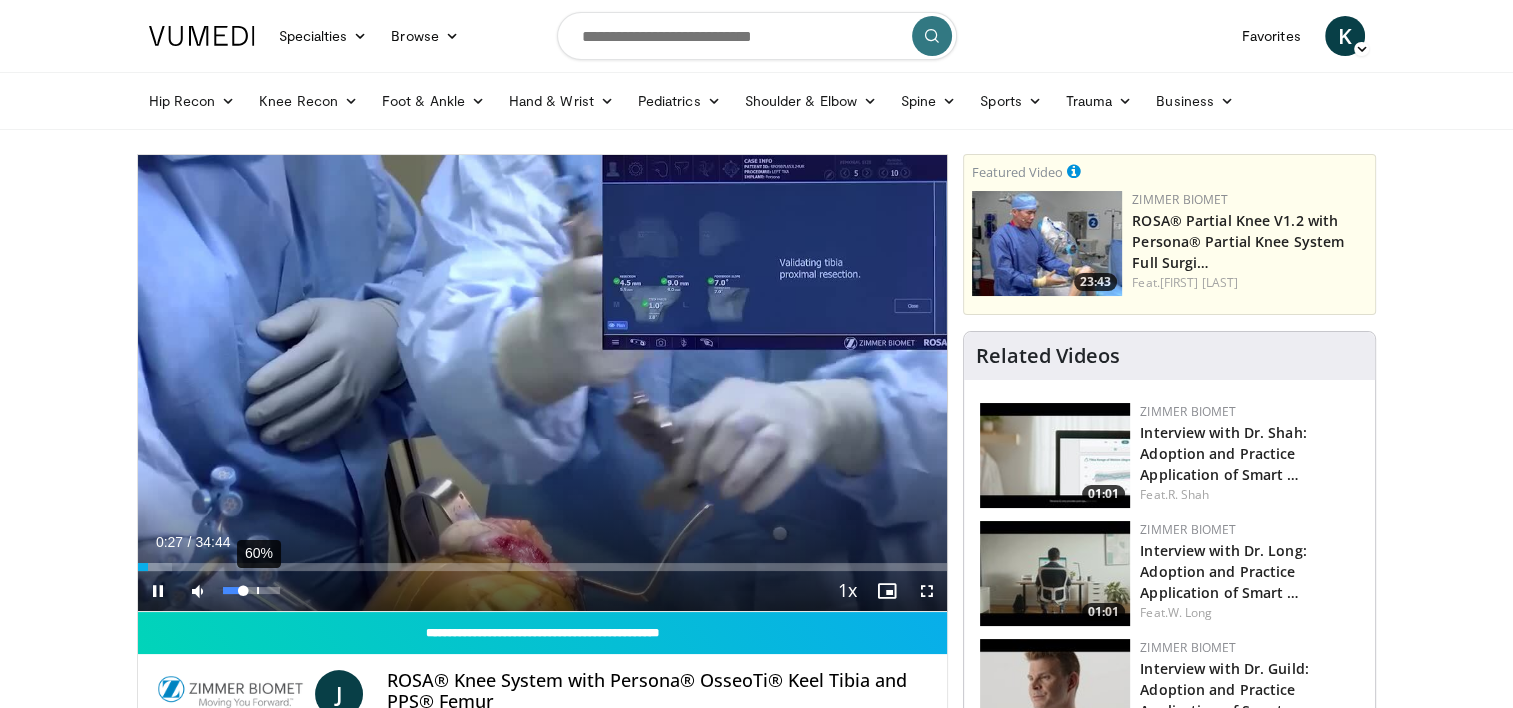click on "60%" at bounding box center (251, 590) 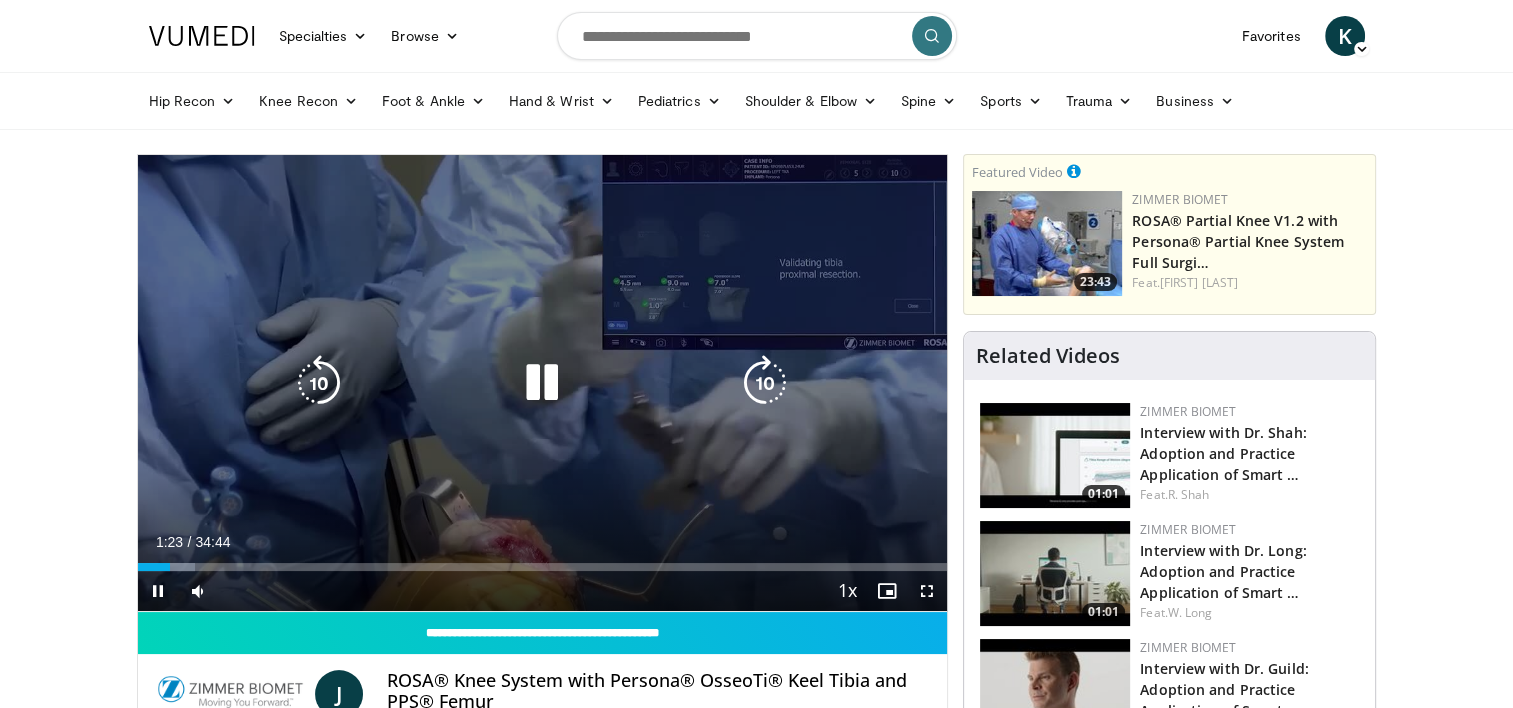 click at bounding box center (542, 383) 